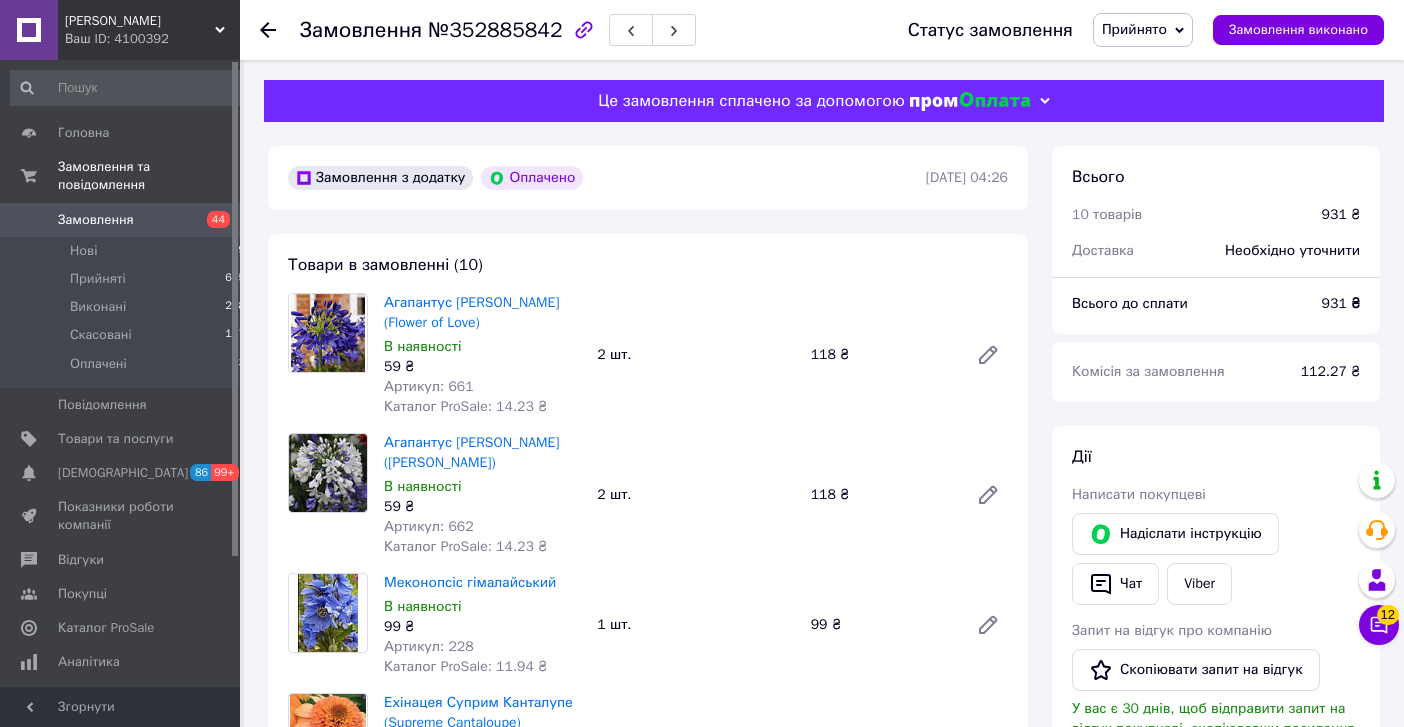 scroll, scrollTop: 0, scrollLeft: 0, axis: both 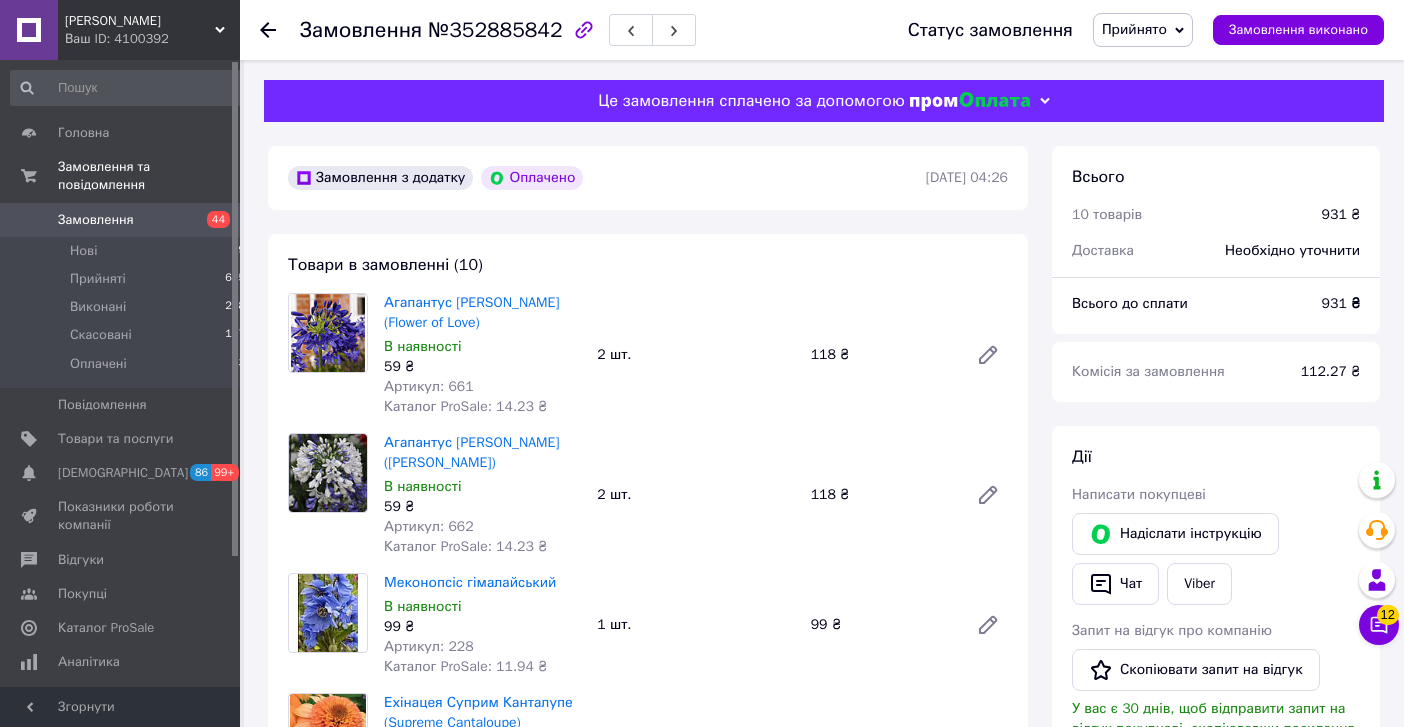 click on "Замовлення 44" at bounding box center [128, 220] 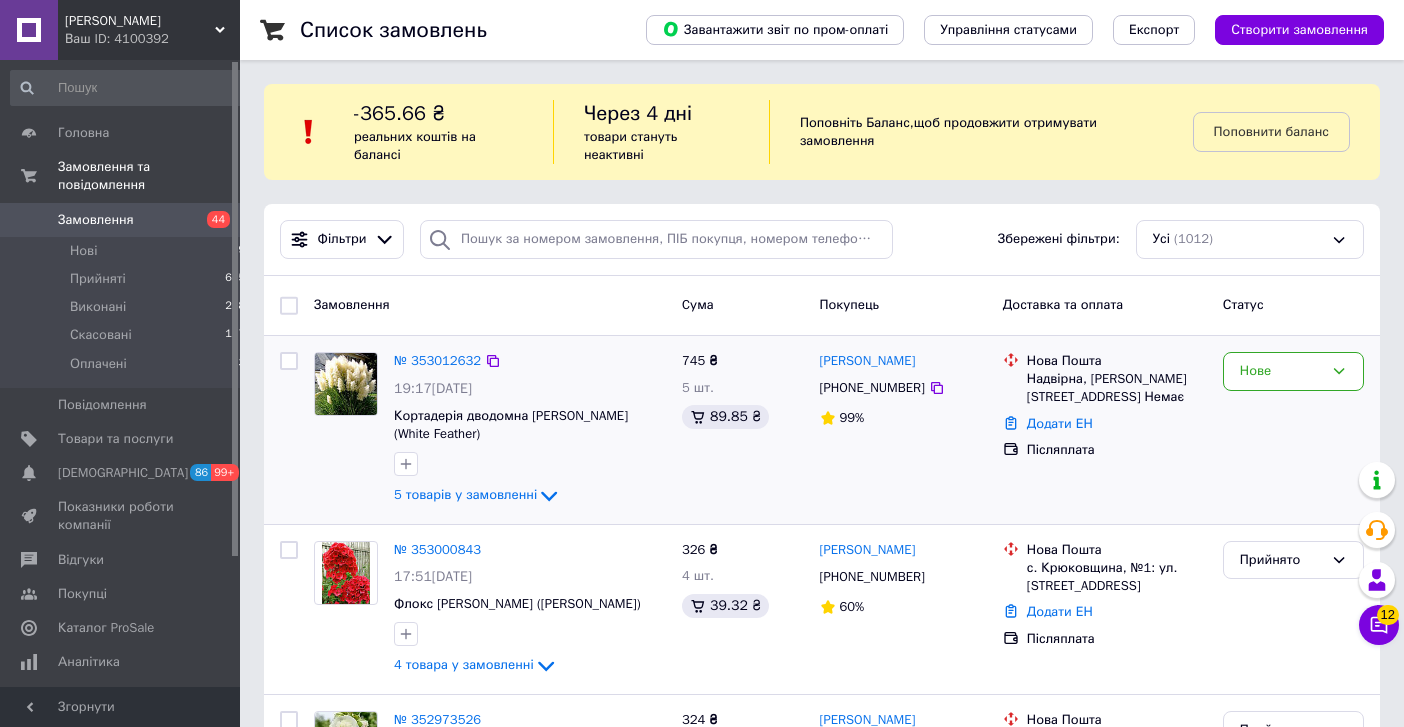 click on "№ 353012632 19:17, 16.07.2025 Кортадерія дводомна Вайт Фезер (White Feather) 5 товарів у замовленні" at bounding box center [530, 430] 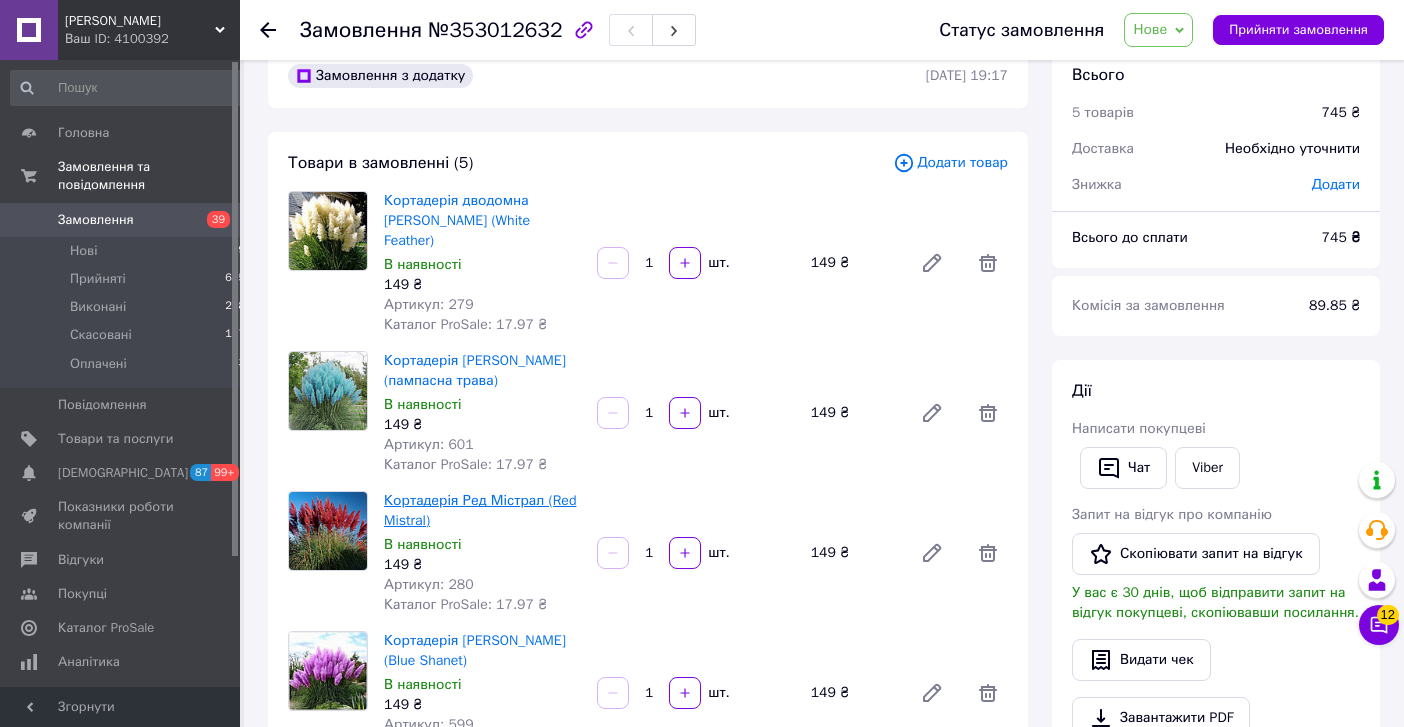 scroll, scrollTop: 0, scrollLeft: 0, axis: both 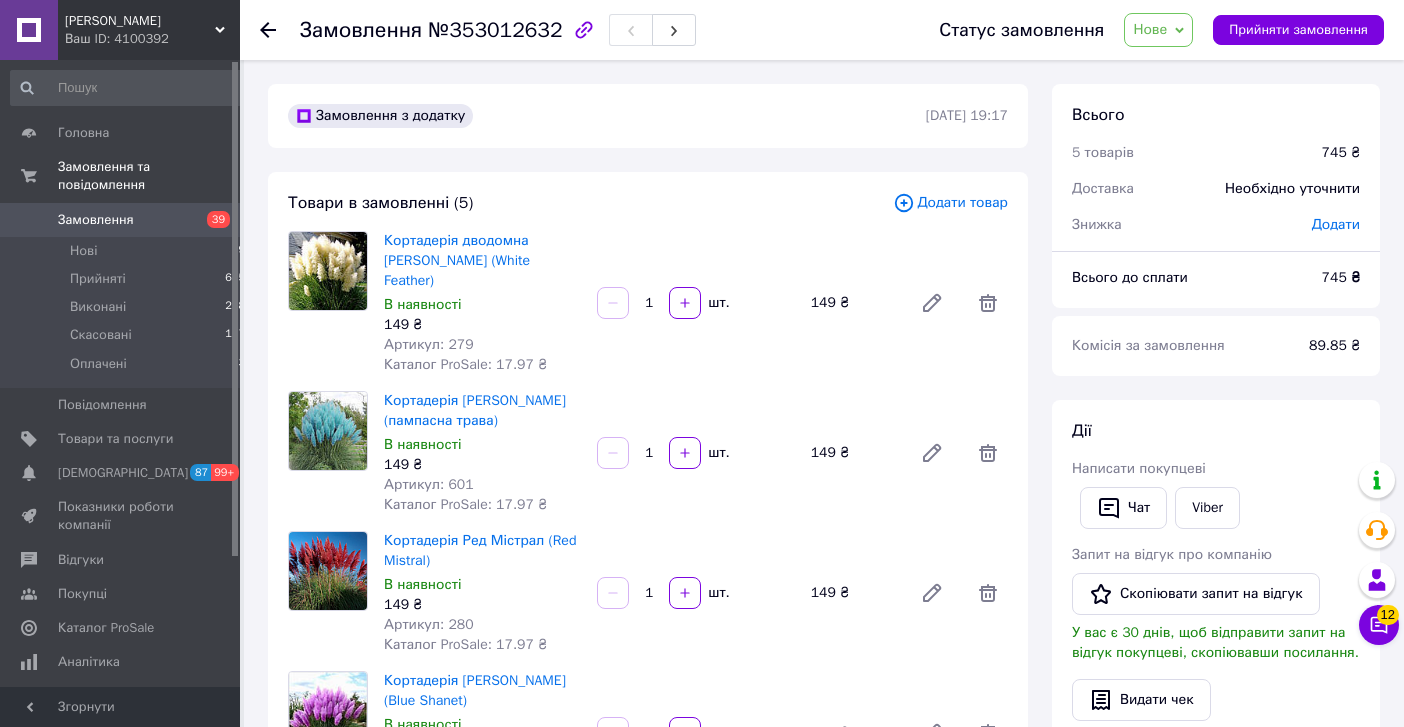 click on "Товари в замовленні (5)" at bounding box center [590, 203] 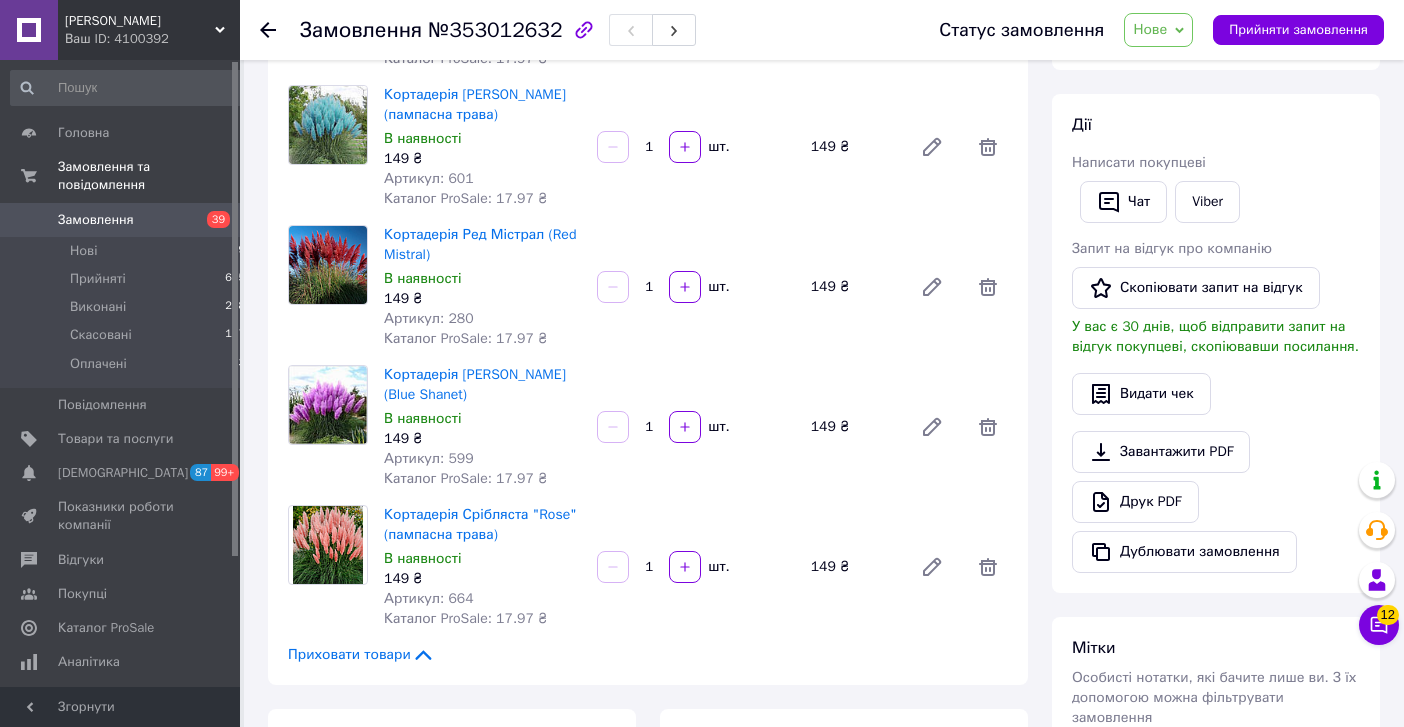 scroll, scrollTop: 0, scrollLeft: 0, axis: both 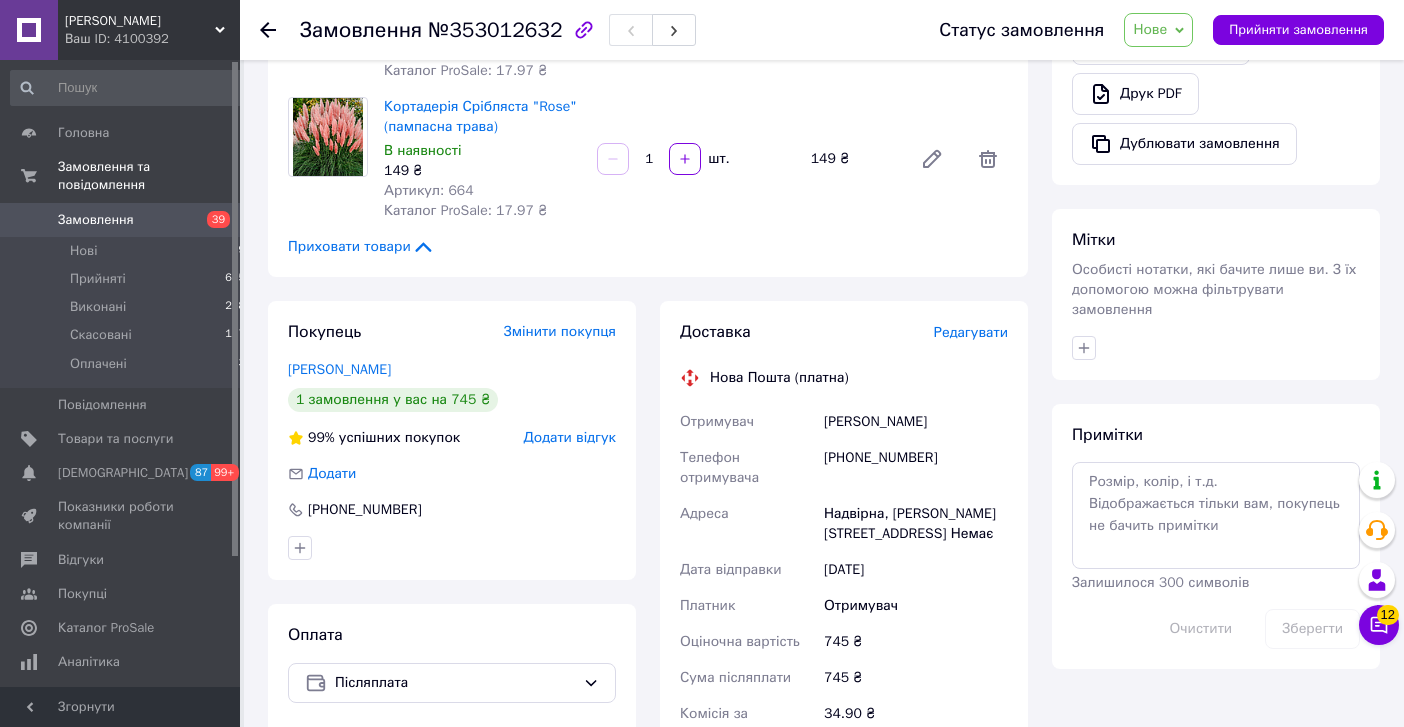 click on "[PERSON_NAME]" at bounding box center [916, 422] 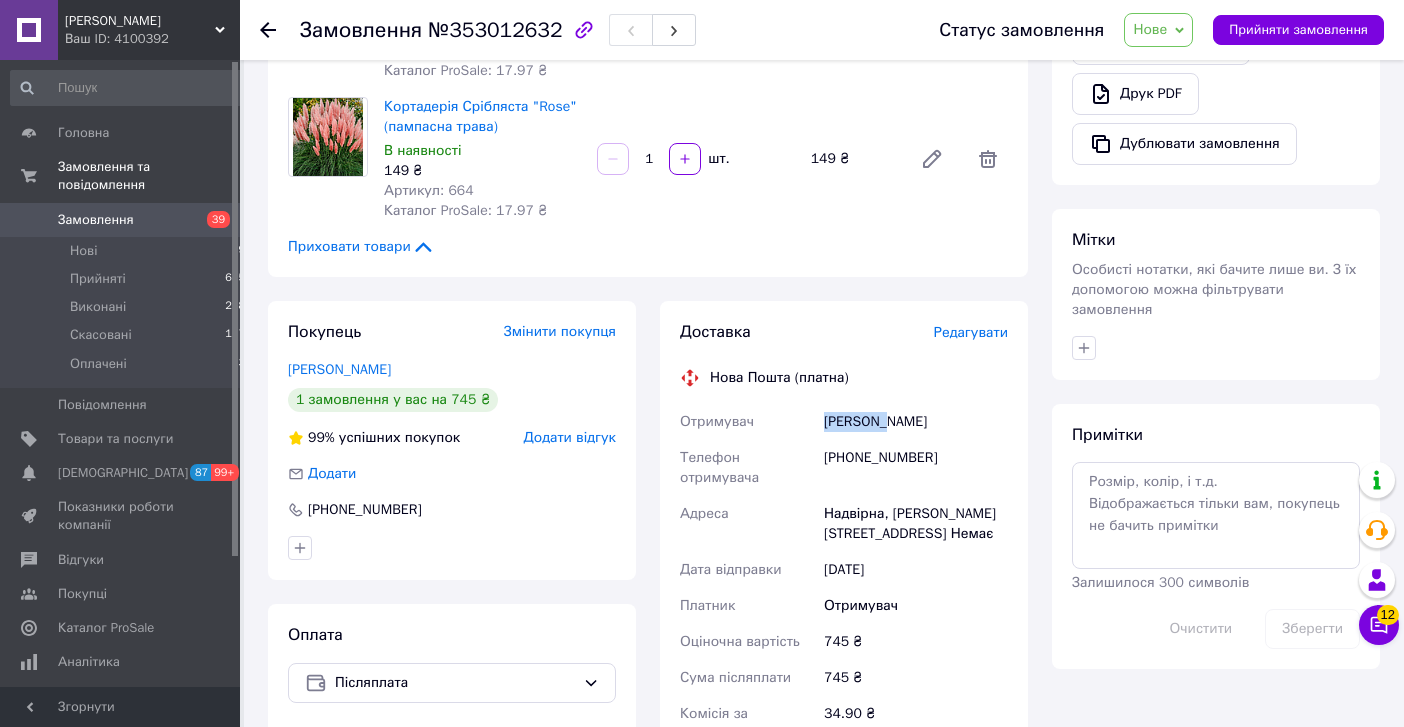 click on "[PERSON_NAME]" at bounding box center (916, 422) 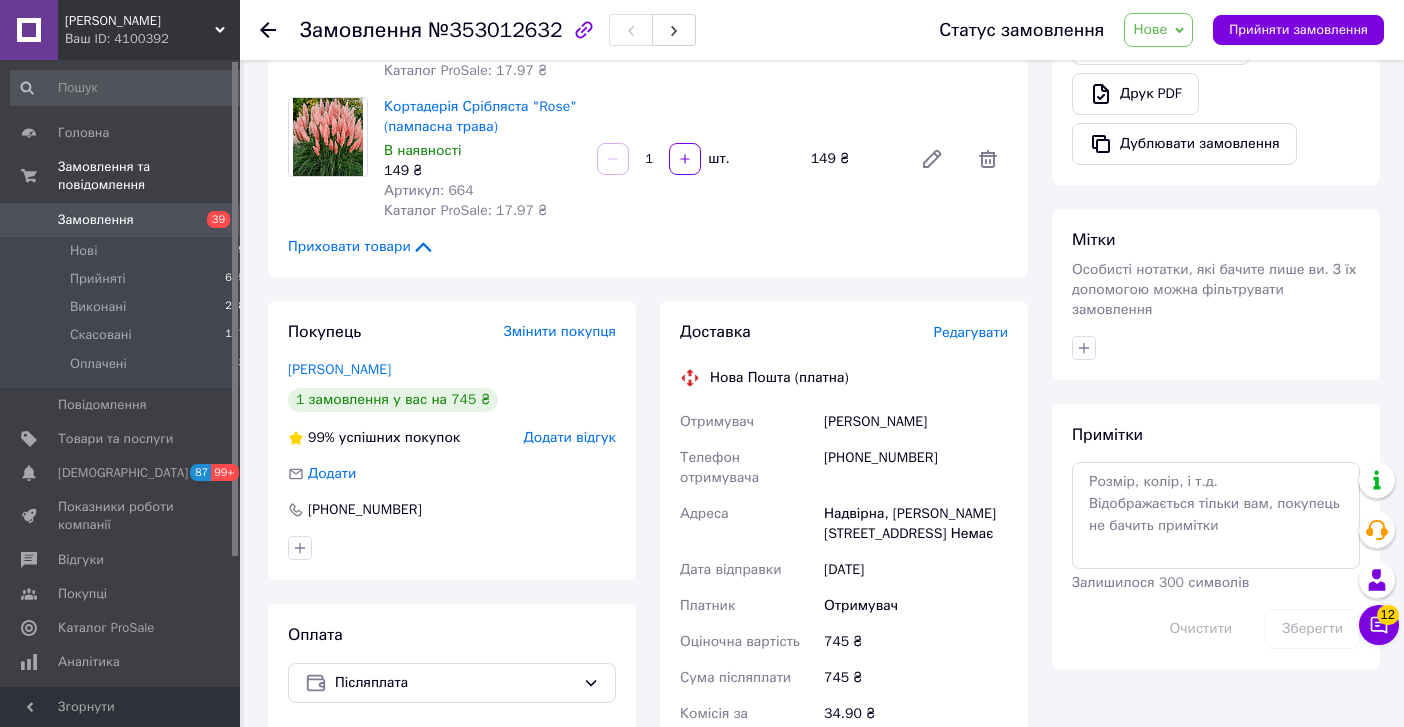 click on "[PERSON_NAME]" at bounding box center [916, 422] 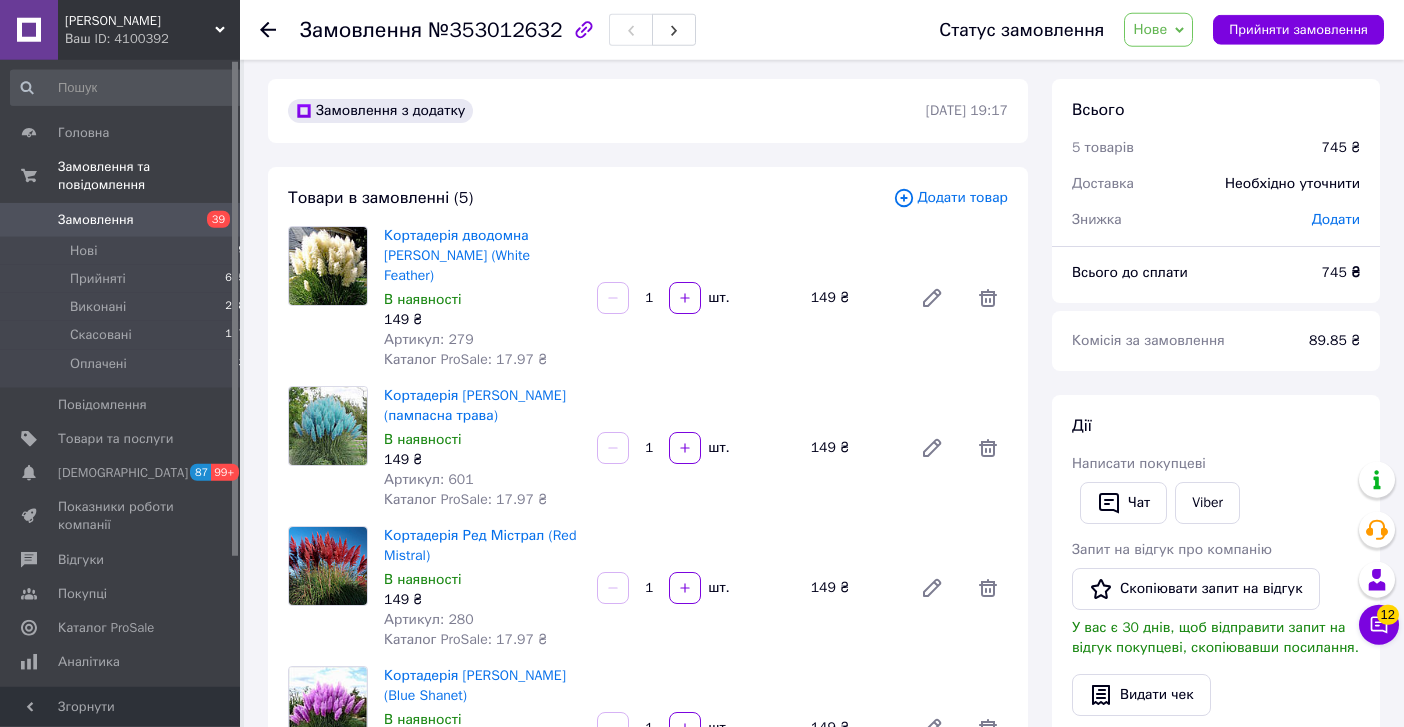 scroll, scrollTop: 0, scrollLeft: 0, axis: both 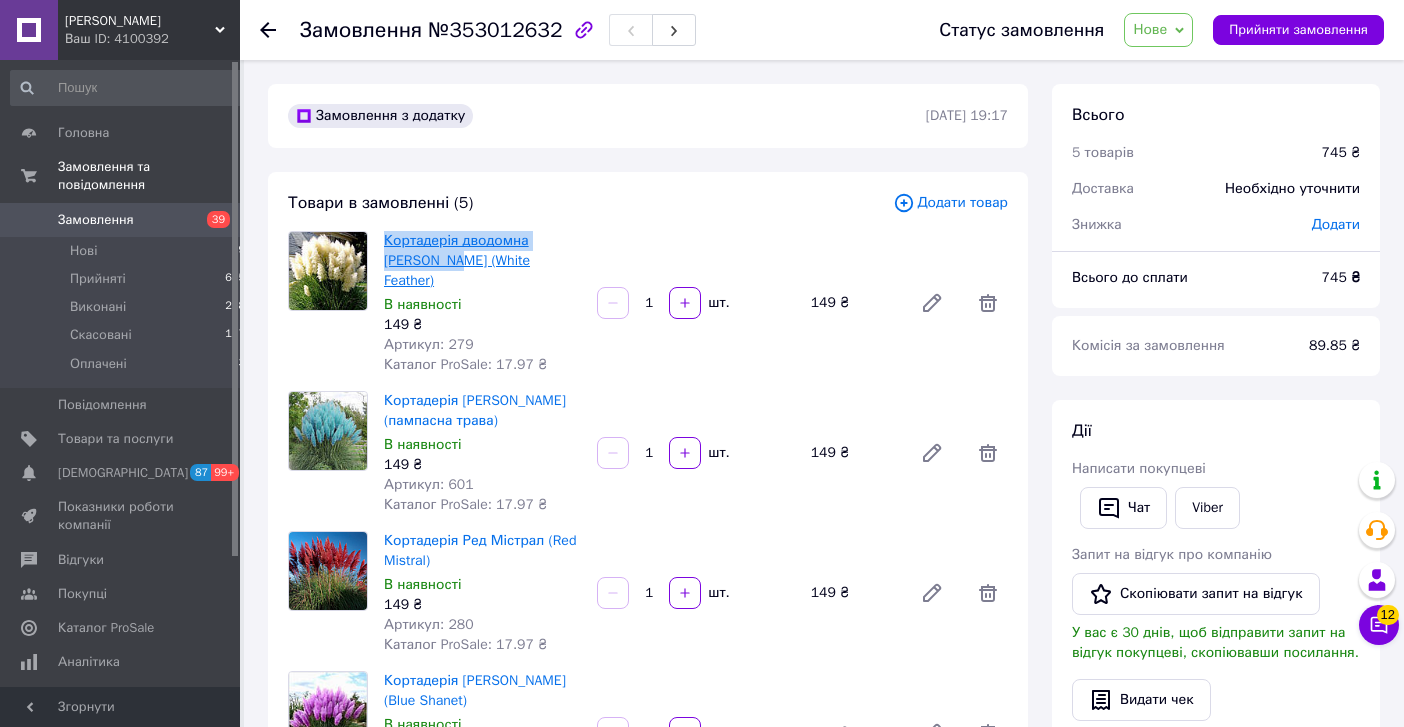 drag, startPoint x: 376, startPoint y: 241, endPoint x: 423, endPoint y: 256, distance: 49.335587 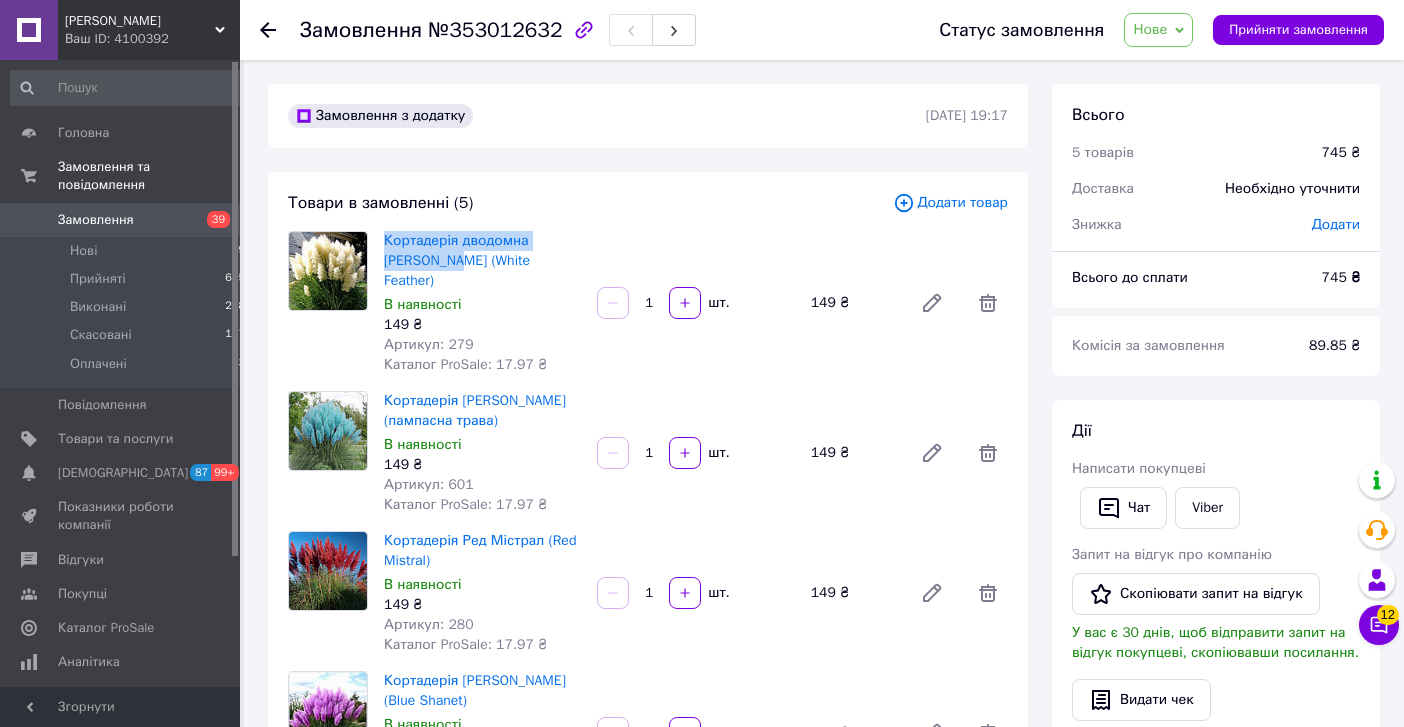 copy on "Кортадерія дводомна [PERSON_NAME]" 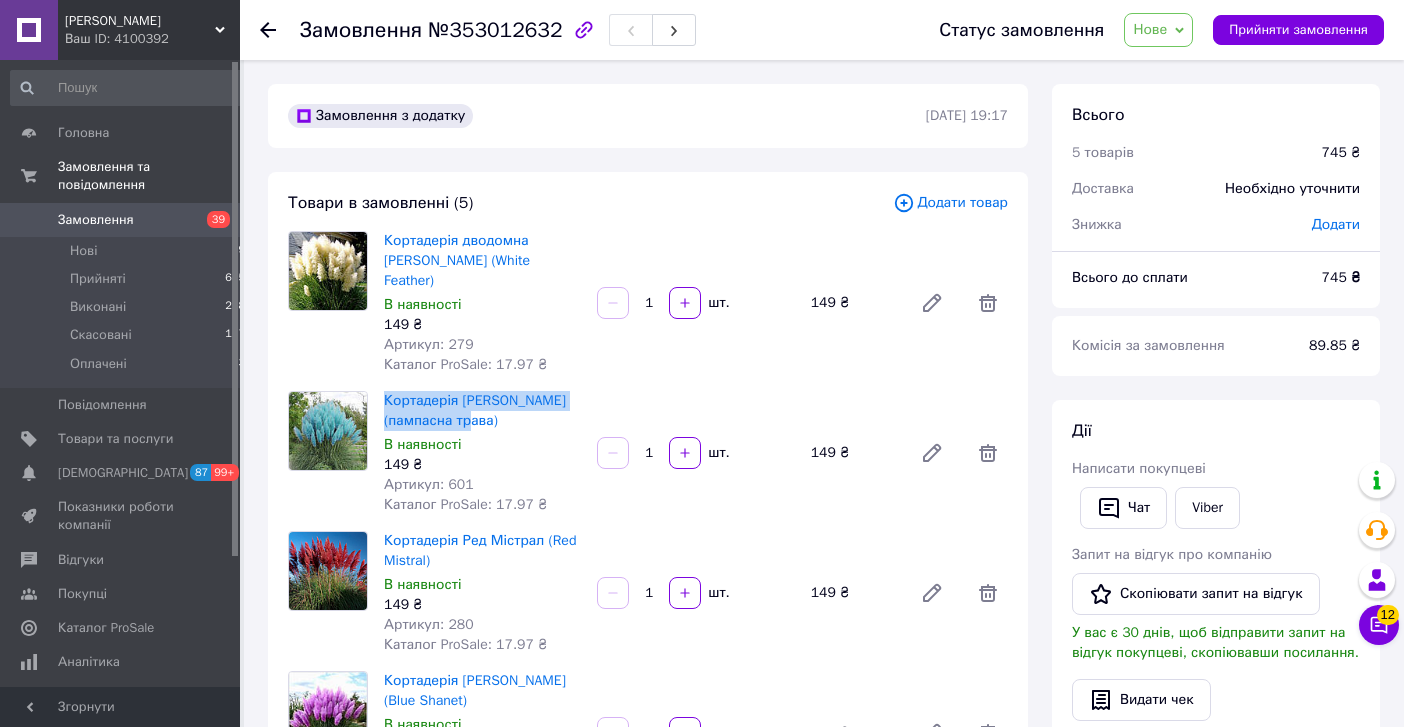drag, startPoint x: 380, startPoint y: 381, endPoint x: 509, endPoint y: 392, distance: 129.46814 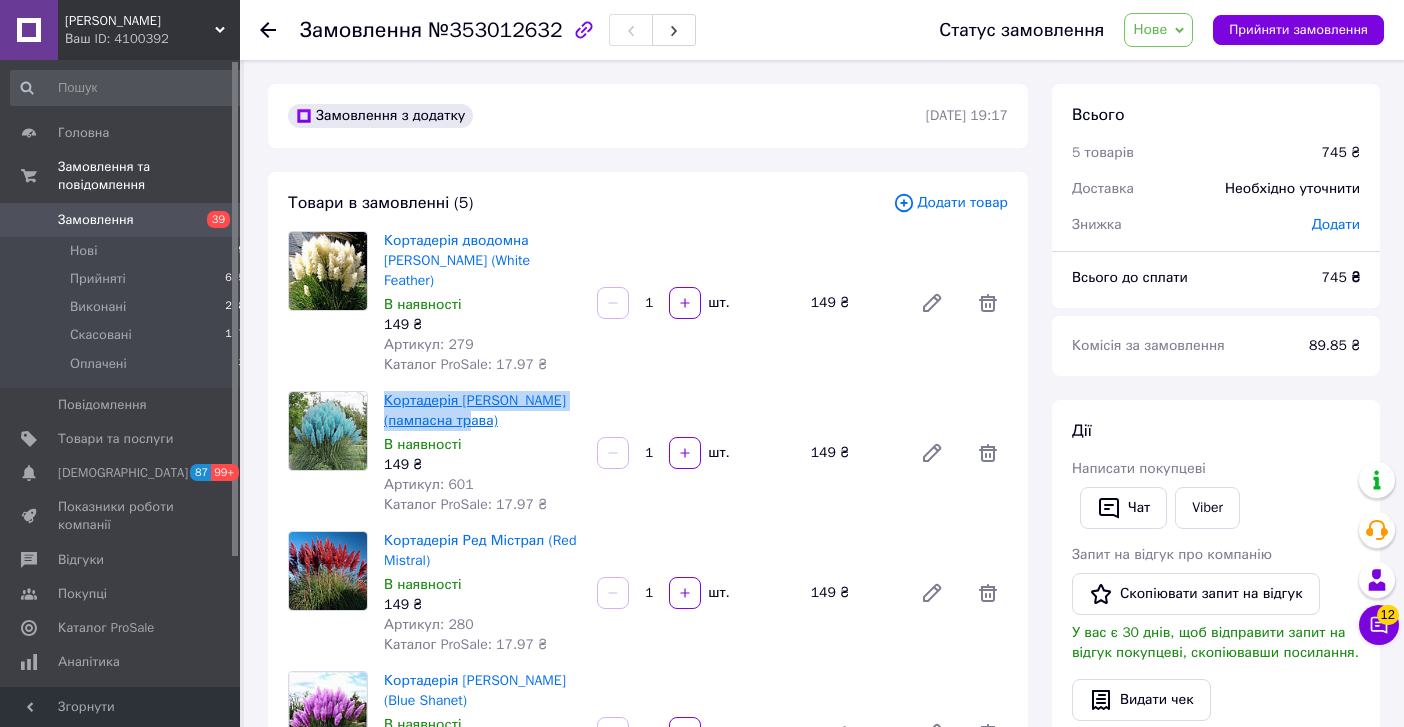 copy on "Кортадерія [PERSON_NAME] (пампасна трава)" 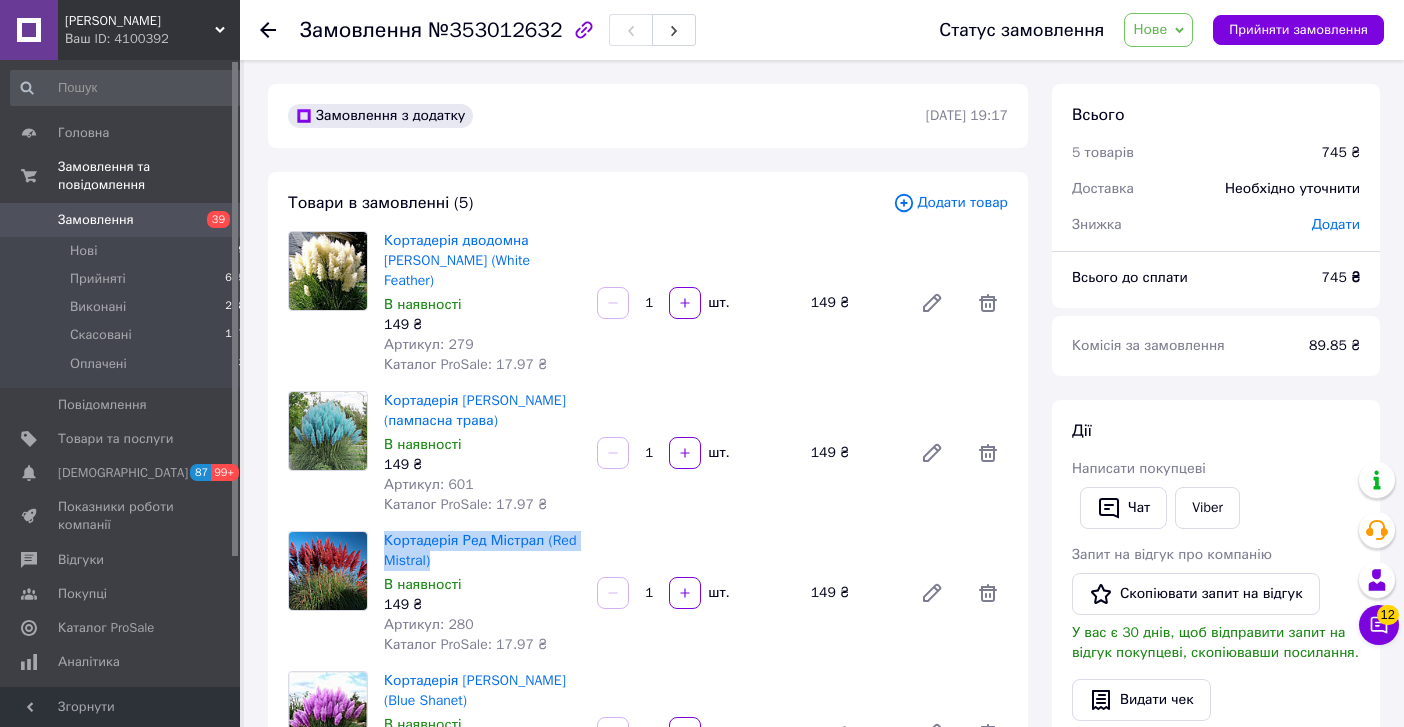 drag, startPoint x: 386, startPoint y: 523, endPoint x: 435, endPoint y: 546, distance: 54.129475 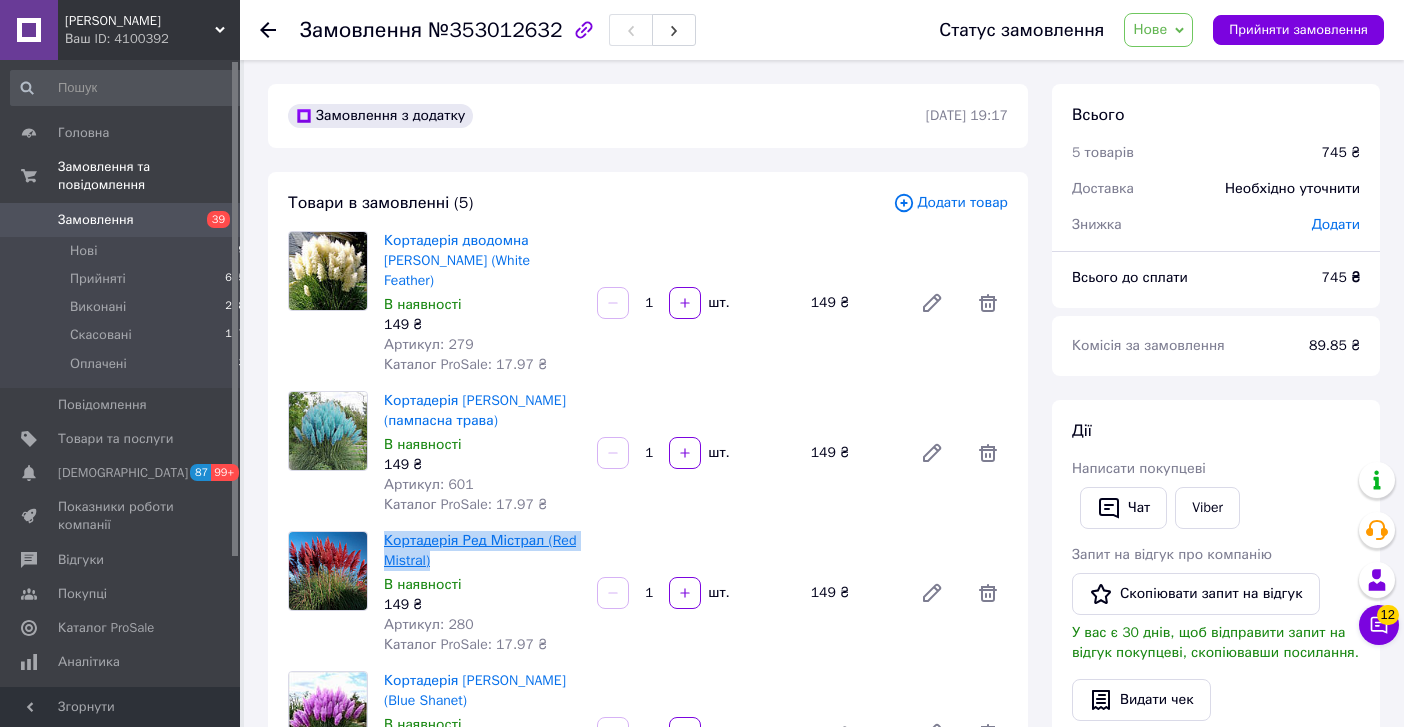 copy on "Кортадерія Ред Містрал (Red Mistral)" 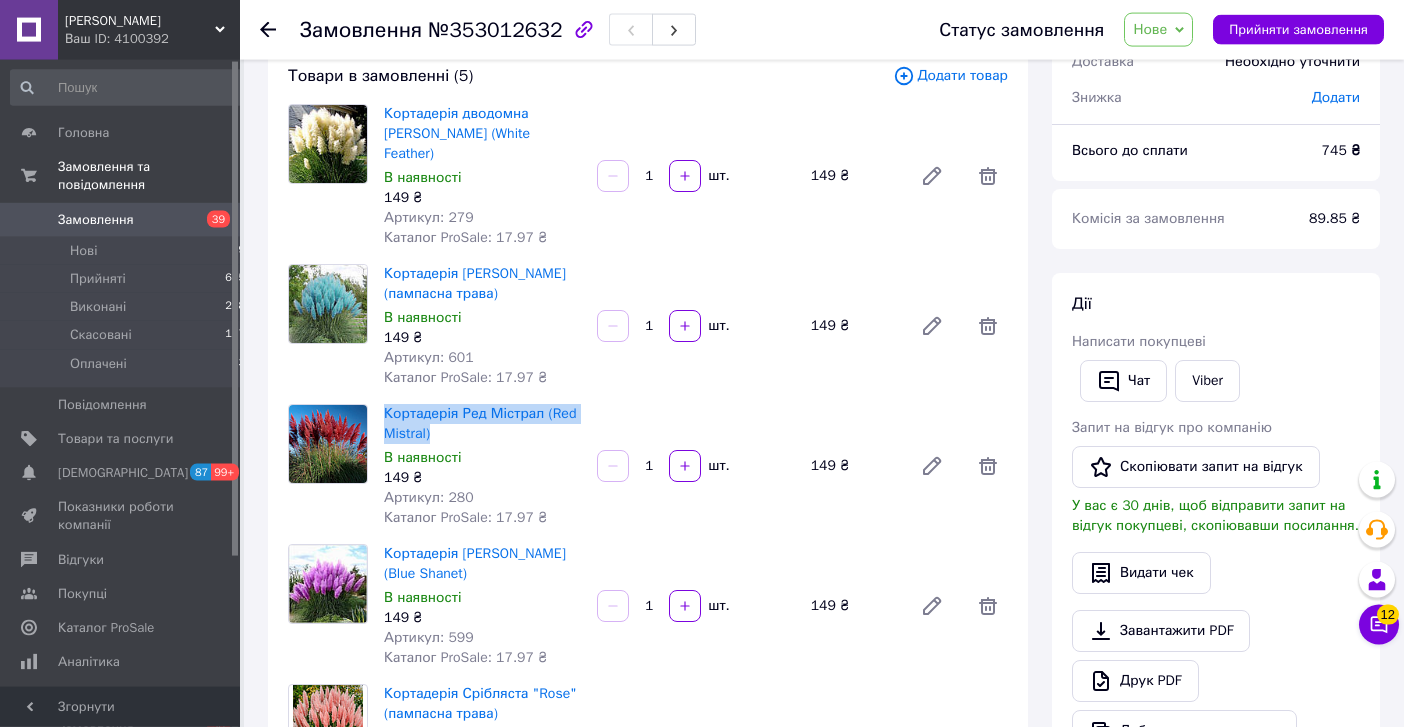 scroll, scrollTop: 204, scrollLeft: 0, axis: vertical 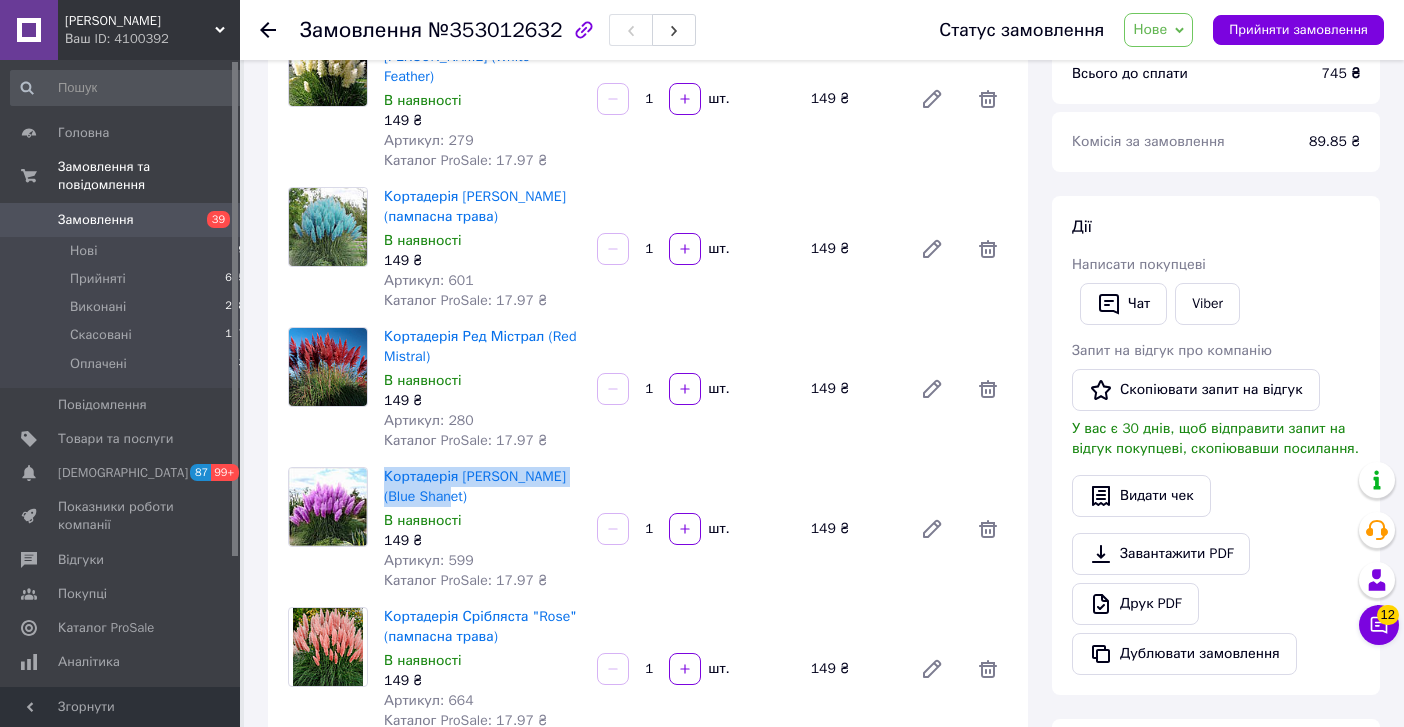 drag, startPoint x: 380, startPoint y: 455, endPoint x: 441, endPoint y: 476, distance: 64.513565 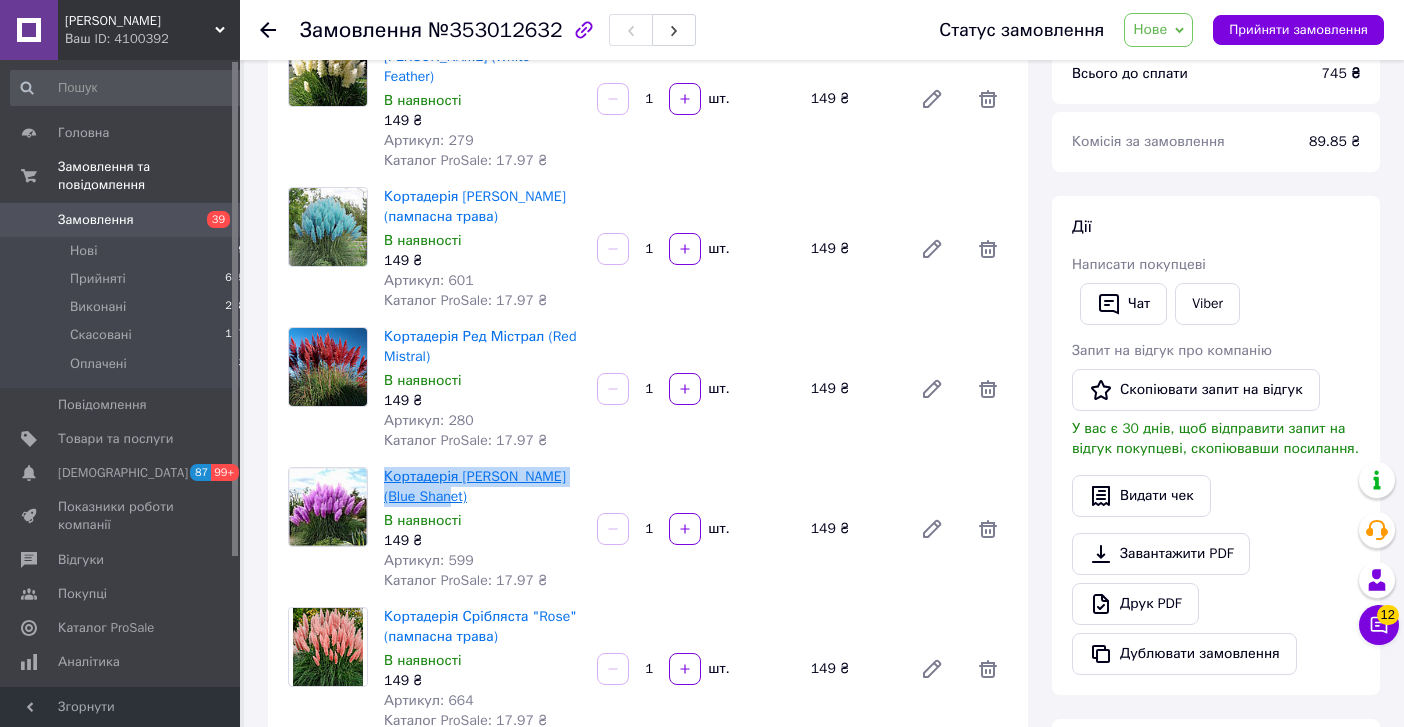 copy on "Кортадерія [PERSON_NAME] (Blue Shanet)" 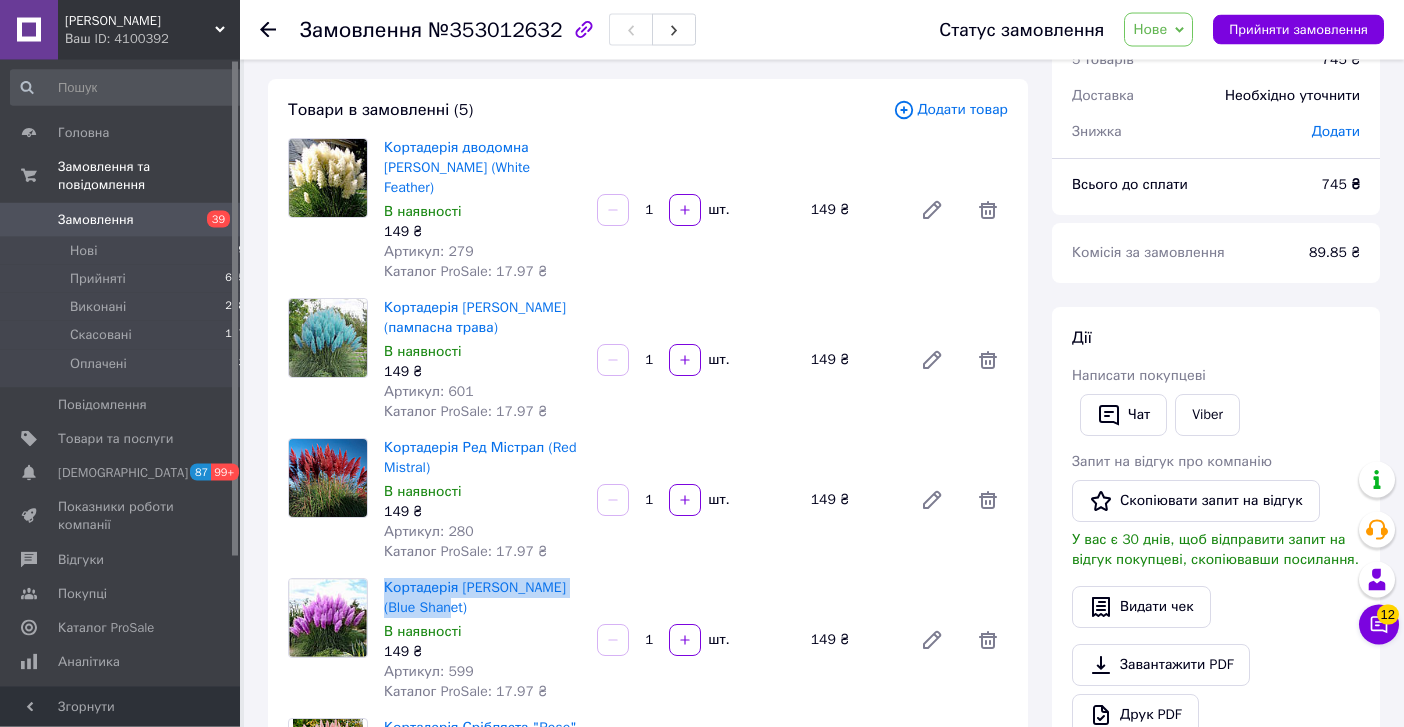 scroll, scrollTop: 204, scrollLeft: 0, axis: vertical 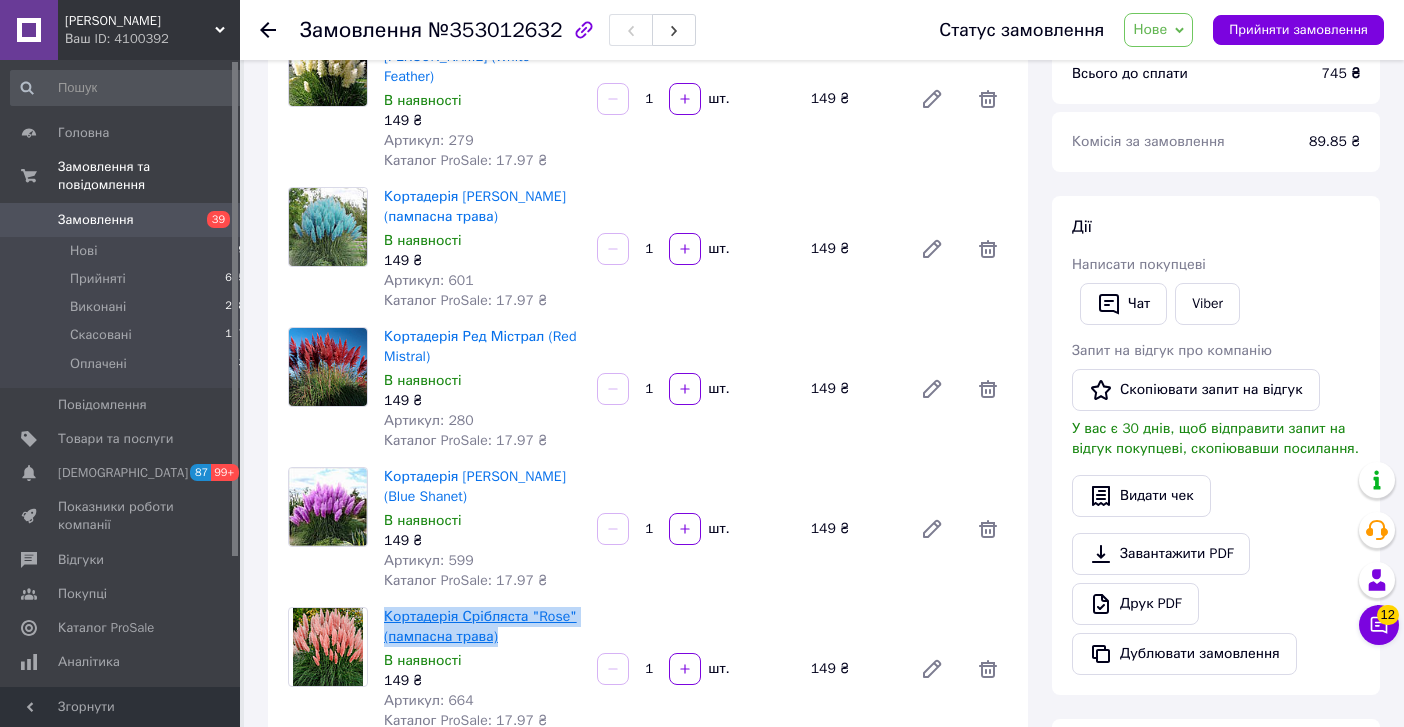 drag, startPoint x: 376, startPoint y: 594, endPoint x: 562, endPoint y: 606, distance: 186.38669 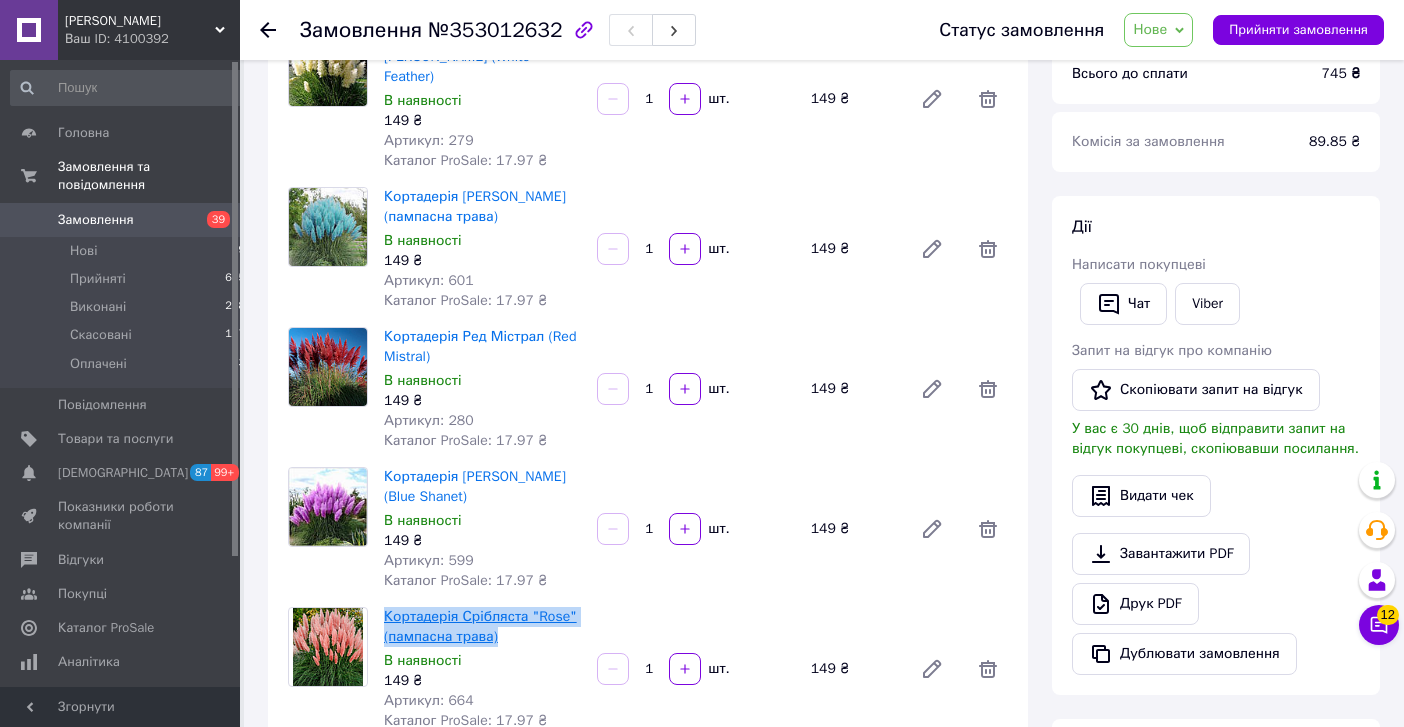 copy on "Кортадерія Срібляста "Rose" (пампасна трава)" 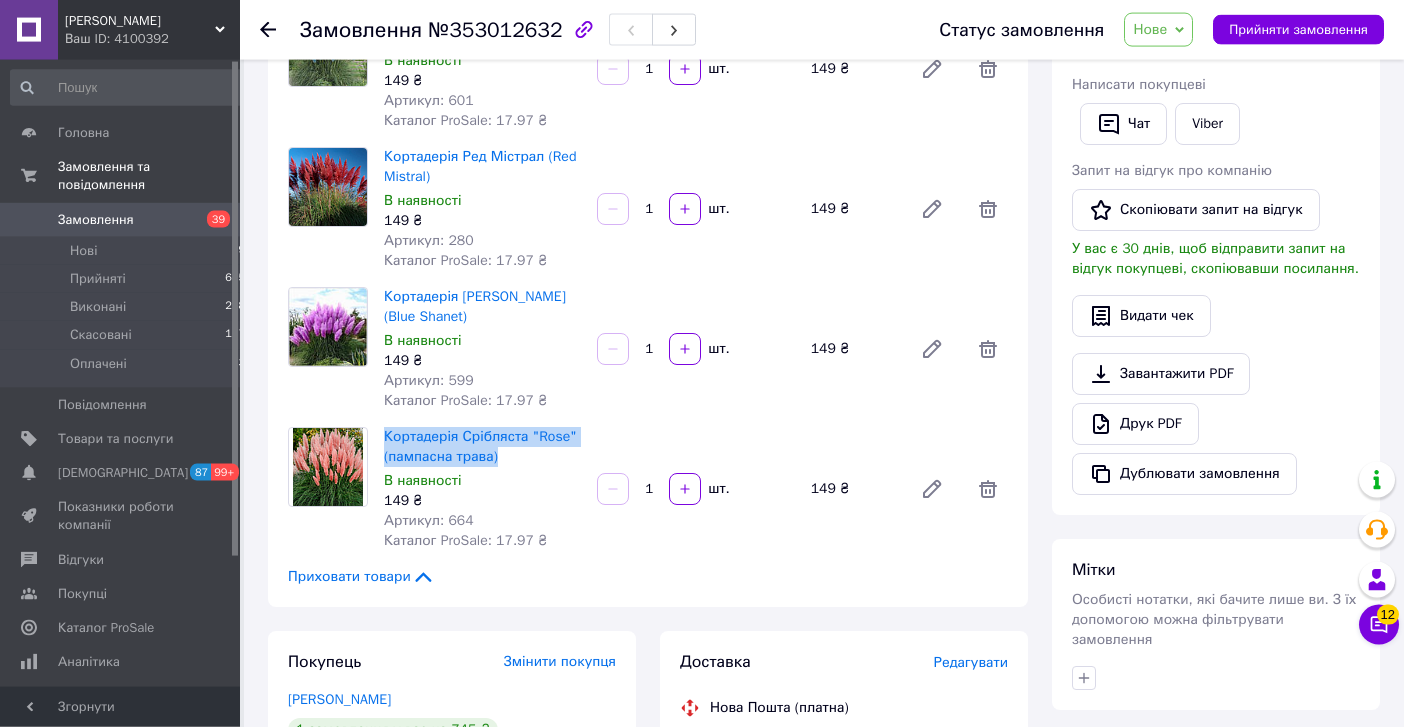 scroll, scrollTop: 714, scrollLeft: 0, axis: vertical 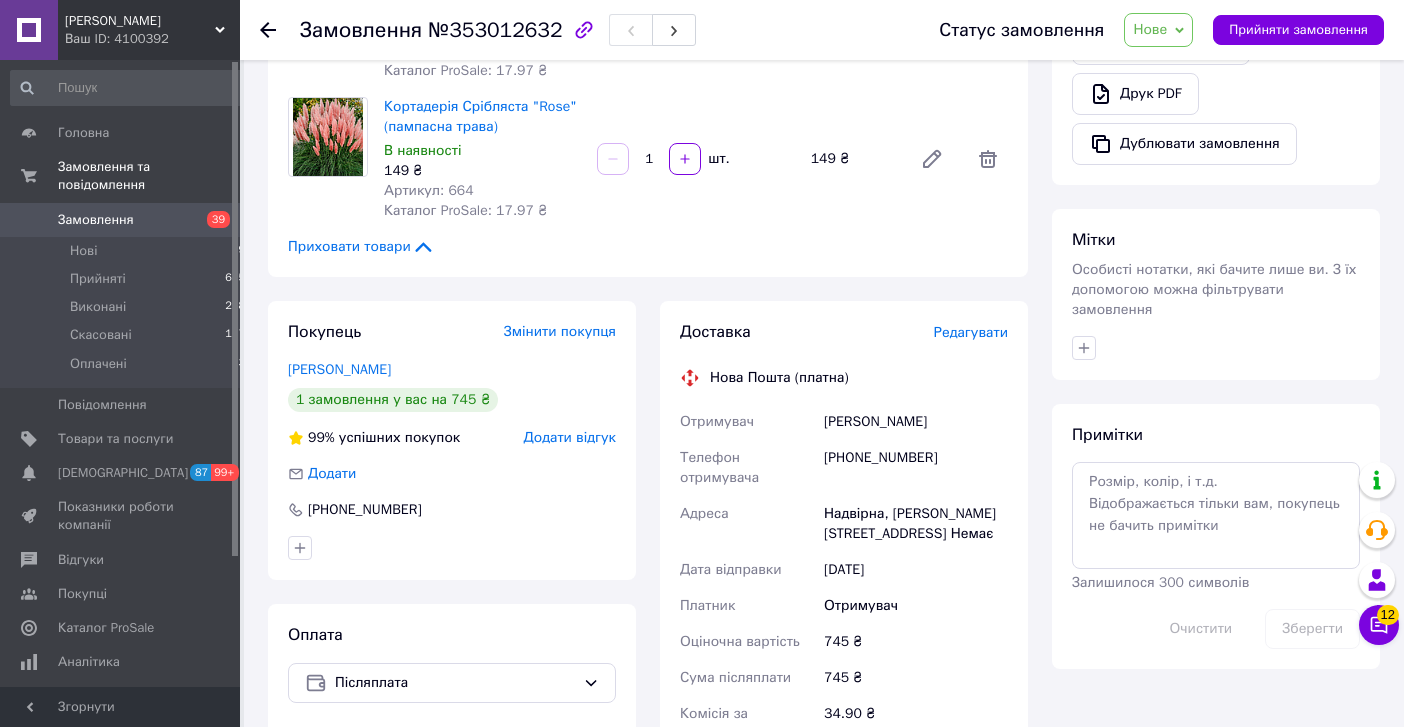 click on "[PHONE_NUMBER]" at bounding box center (916, 468) 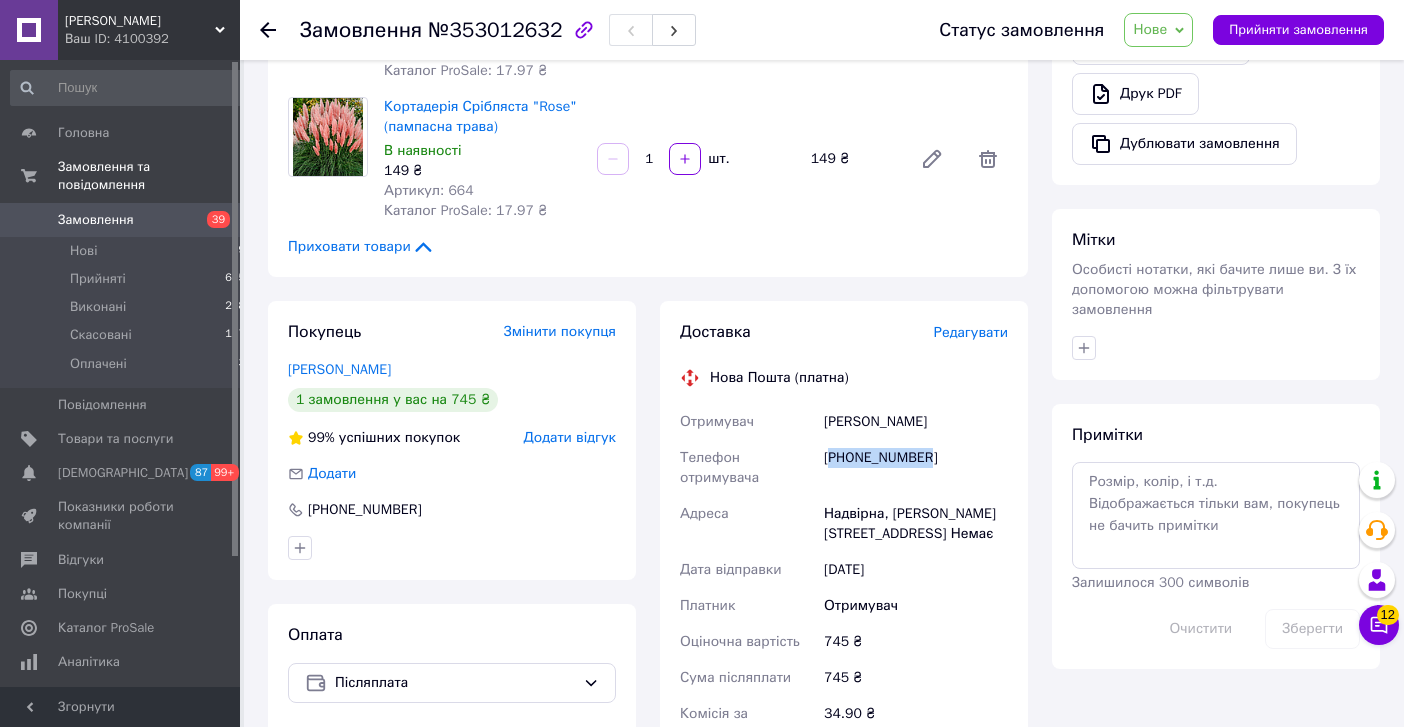 click on "[PHONE_NUMBER]" at bounding box center [916, 468] 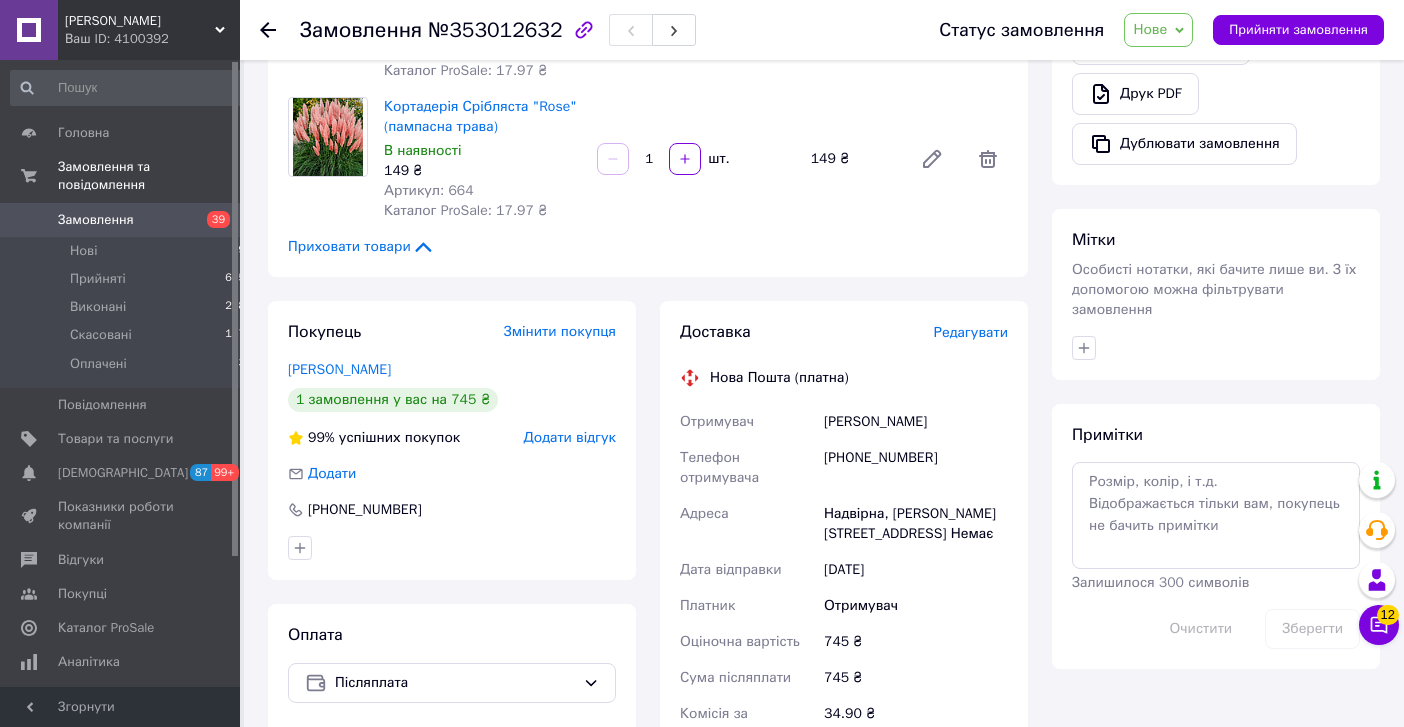 click on "[PERSON_NAME]" at bounding box center [916, 422] 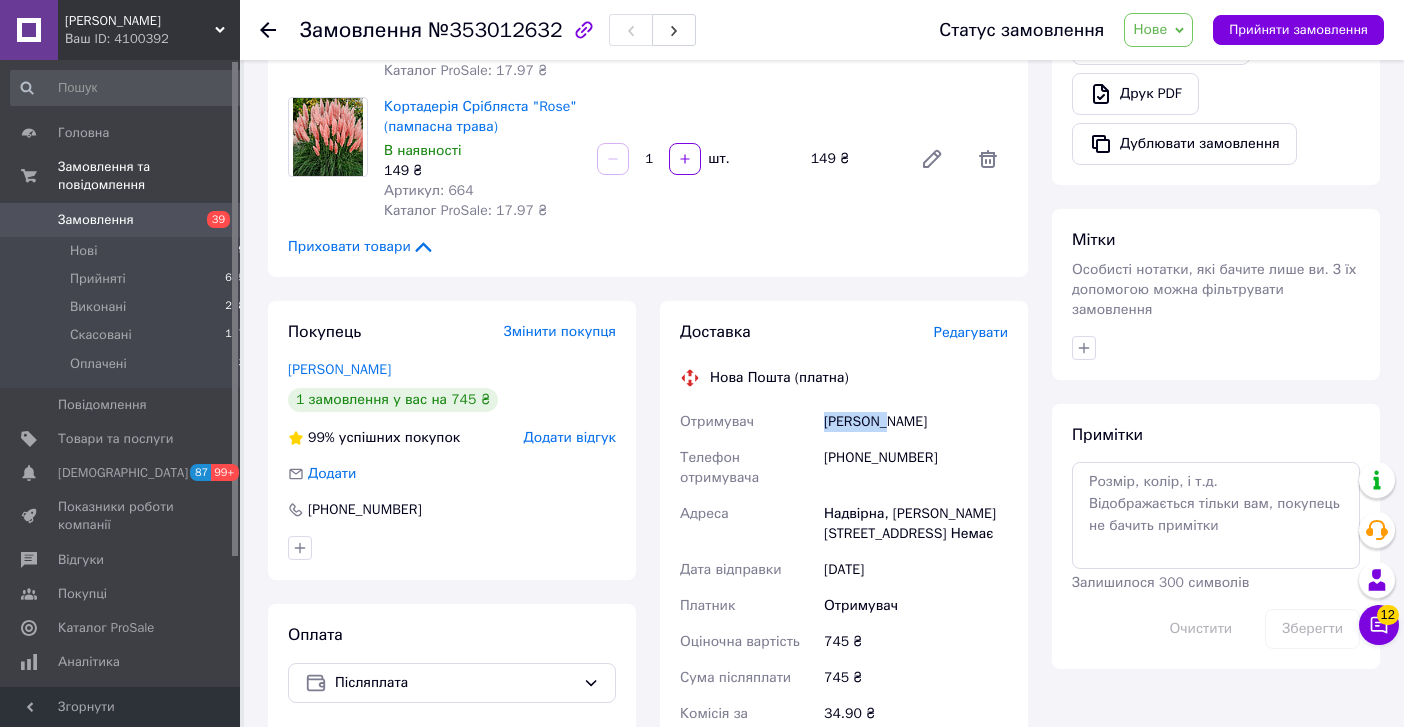 click on "[PERSON_NAME]" at bounding box center (916, 422) 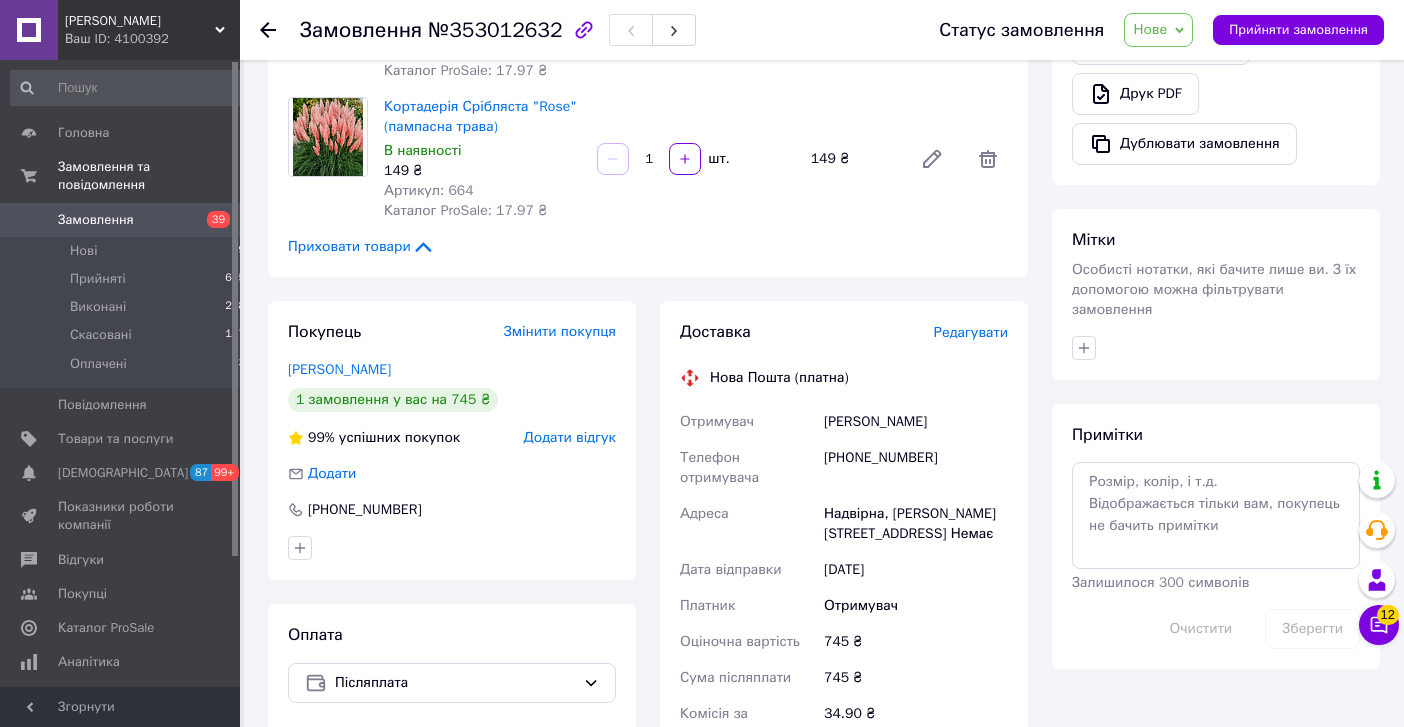 click on "Надвірна, [PERSON_NAME][STREET_ADDRESS] Немає" at bounding box center (916, 524) 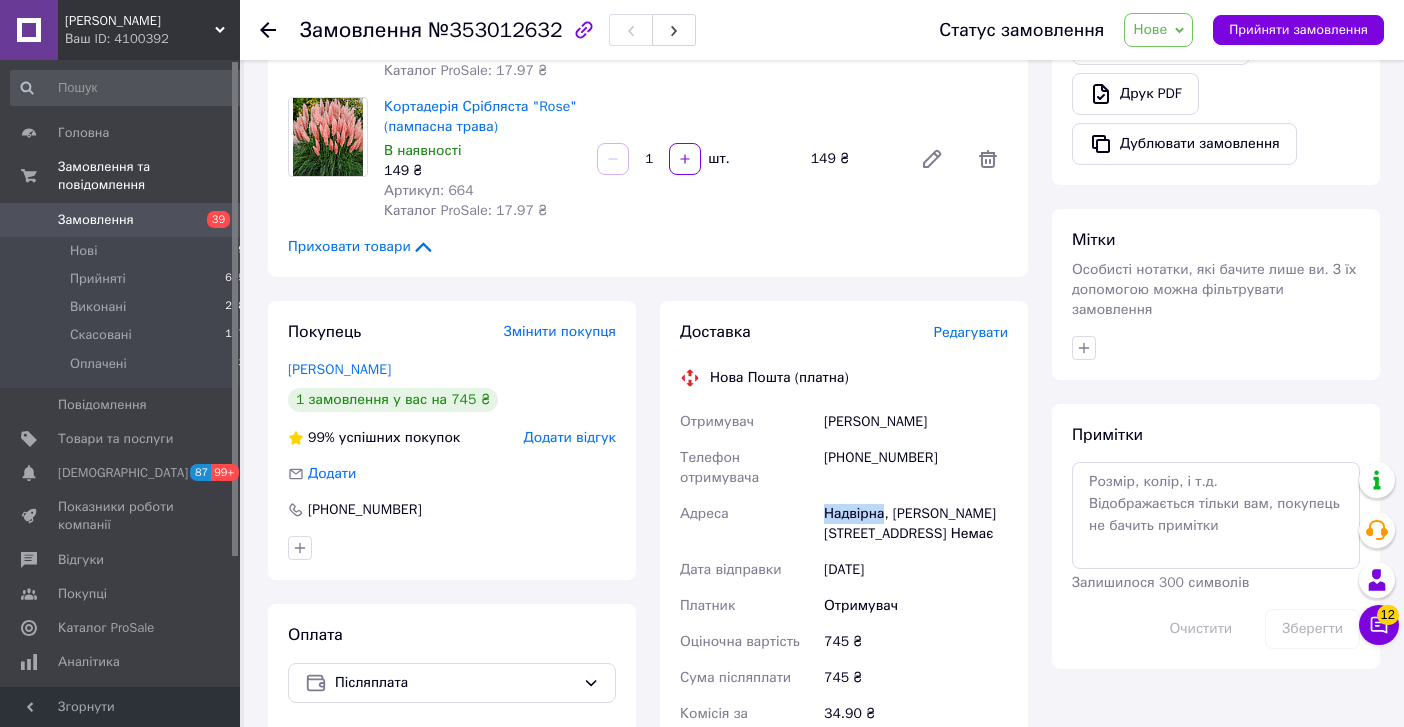 click on "Надвірна, [PERSON_NAME][STREET_ADDRESS] Немає" at bounding box center [916, 524] 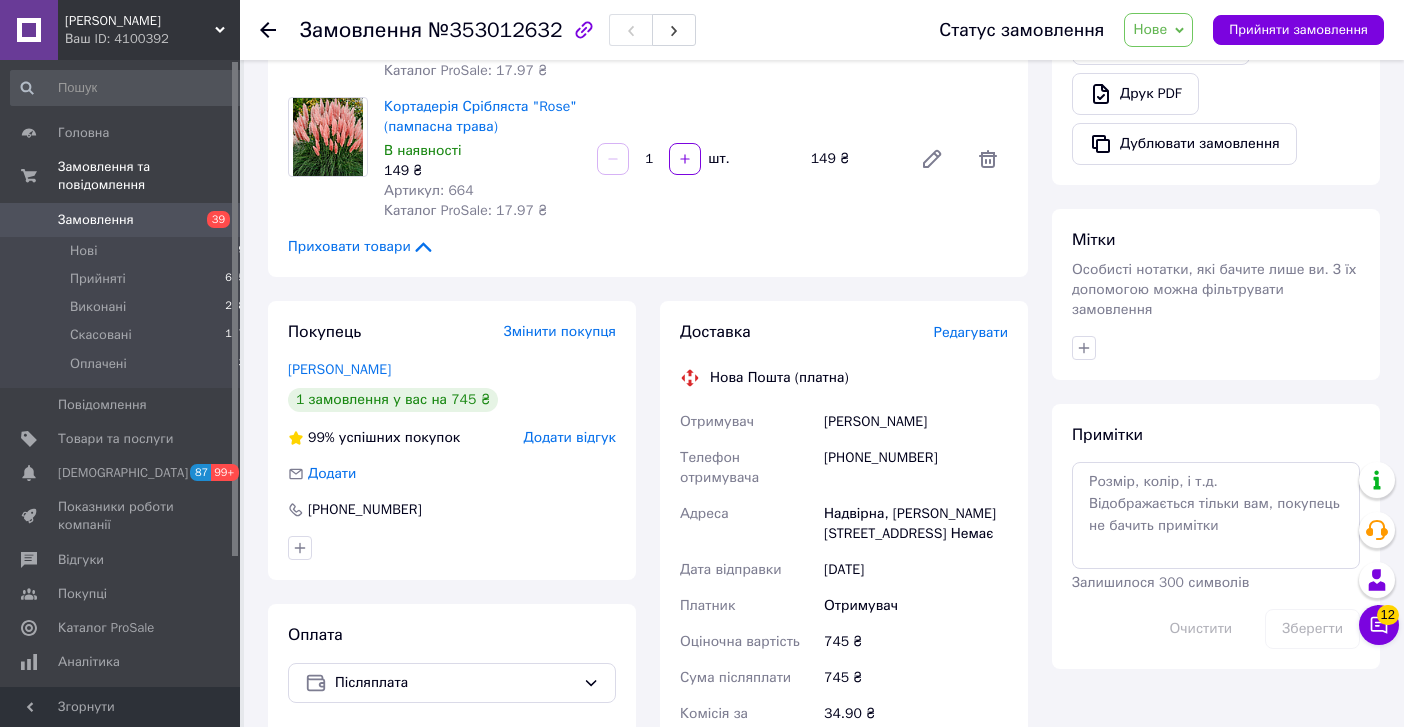 click on "Надвірна, [PERSON_NAME][STREET_ADDRESS] Немає" at bounding box center [916, 524] 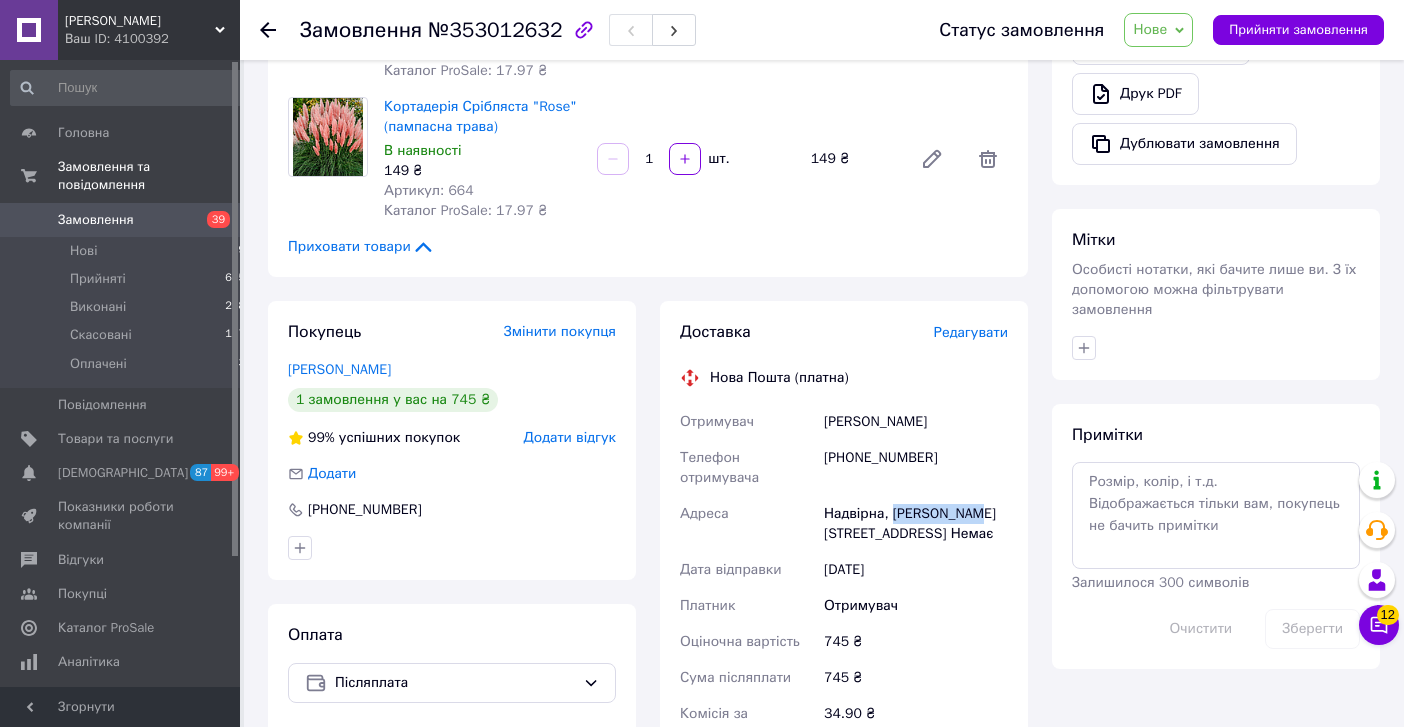 click on "Надвірна, [PERSON_NAME][STREET_ADDRESS] Немає" at bounding box center [916, 524] 